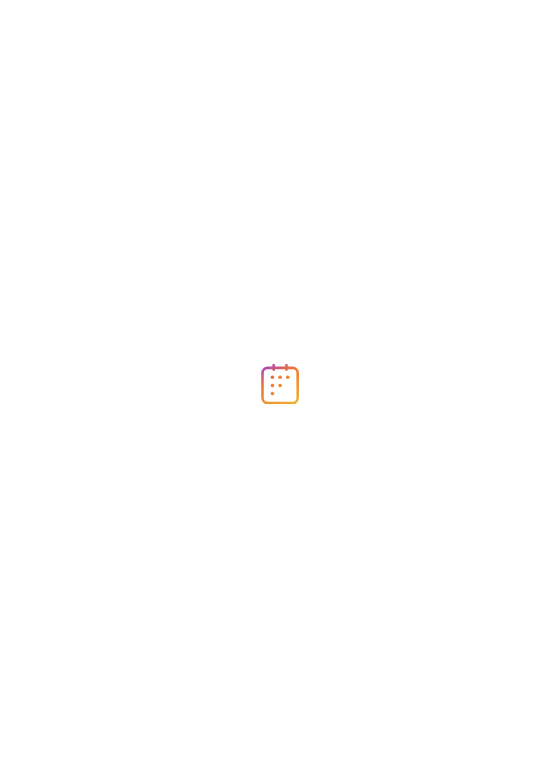 scroll, scrollTop: 0, scrollLeft: 0, axis: both 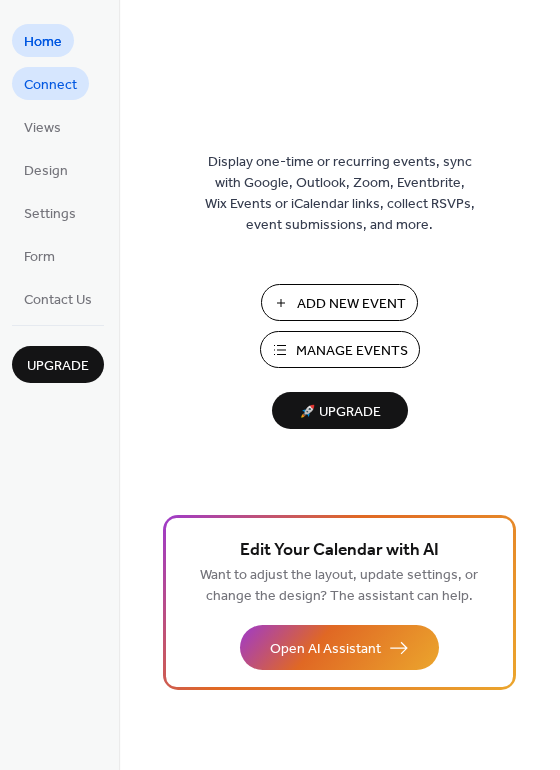 click on "Connect" at bounding box center [50, 85] 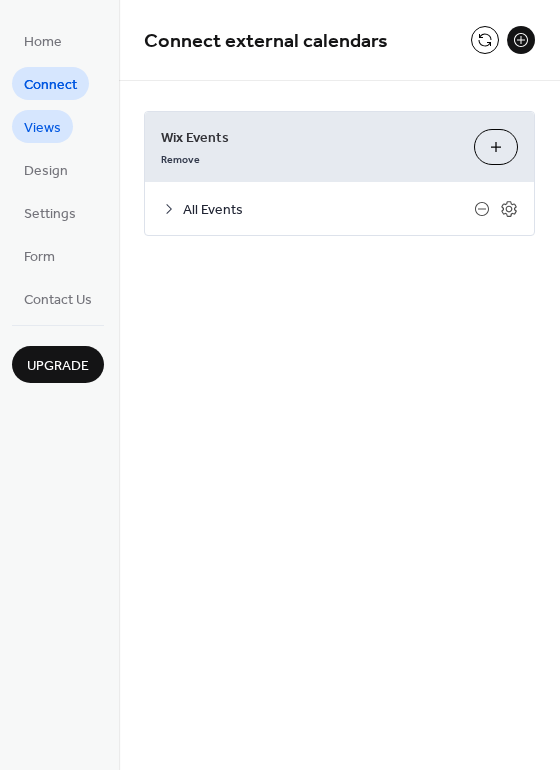 click on "Views" at bounding box center [42, 128] 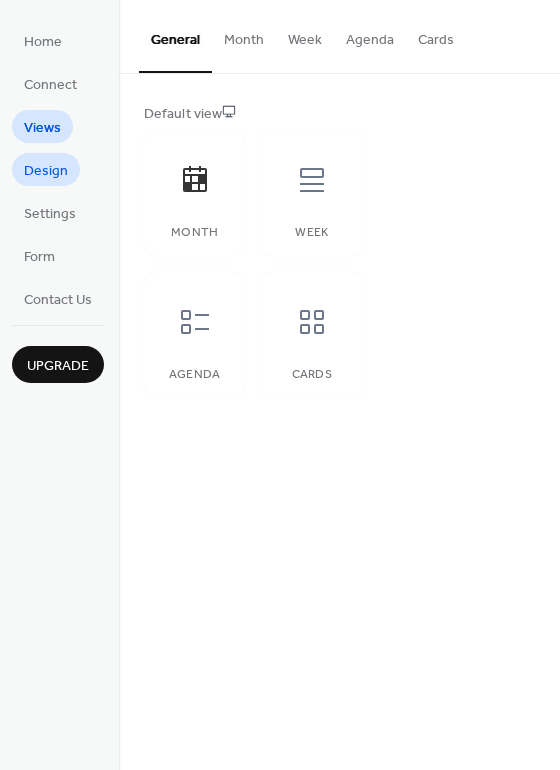 click on "Design" at bounding box center (46, 171) 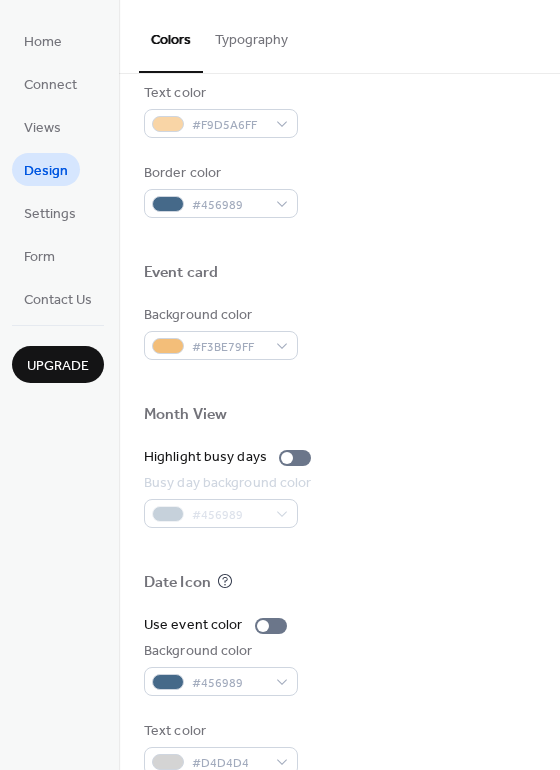 scroll, scrollTop: 856, scrollLeft: 0, axis: vertical 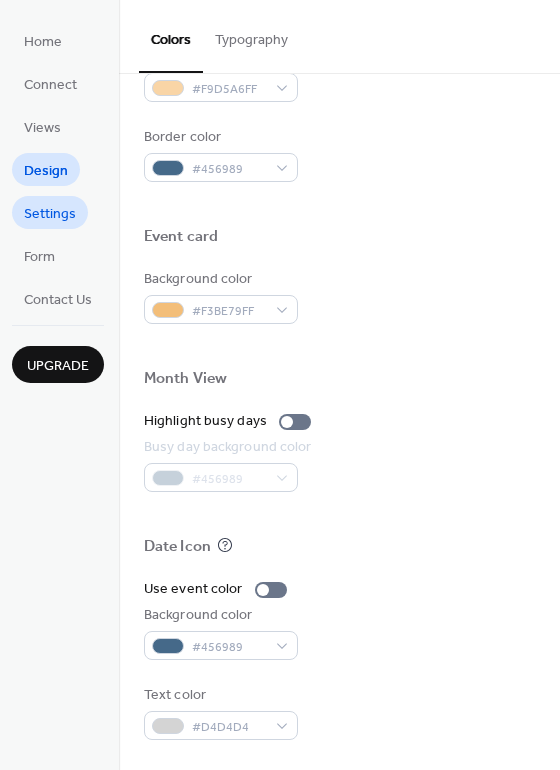 click on "Settings" at bounding box center [50, 212] 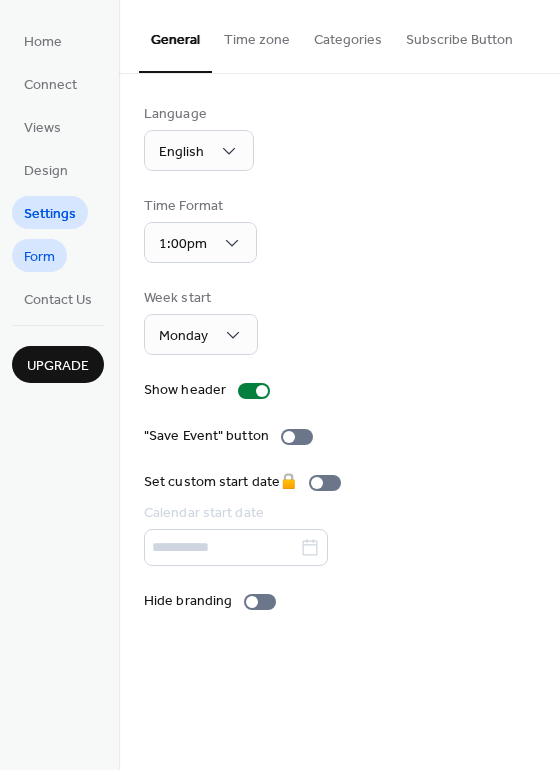 click on "Form" at bounding box center [39, 257] 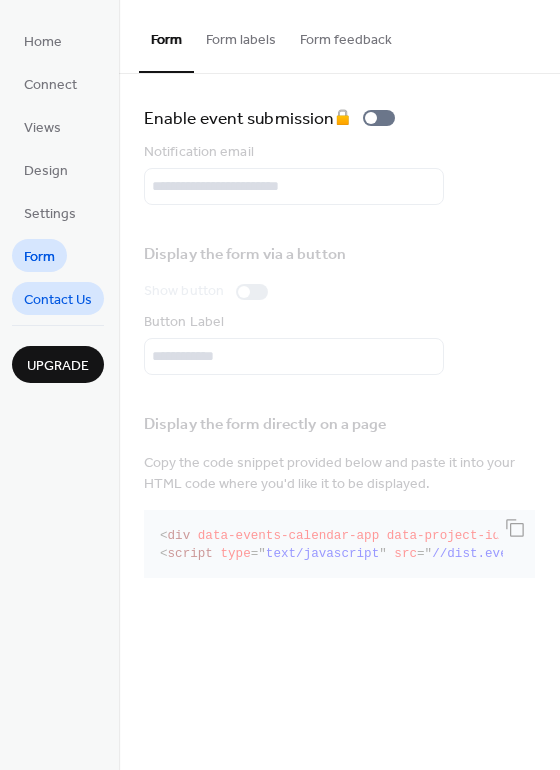 click on "Contact Us" at bounding box center [58, 300] 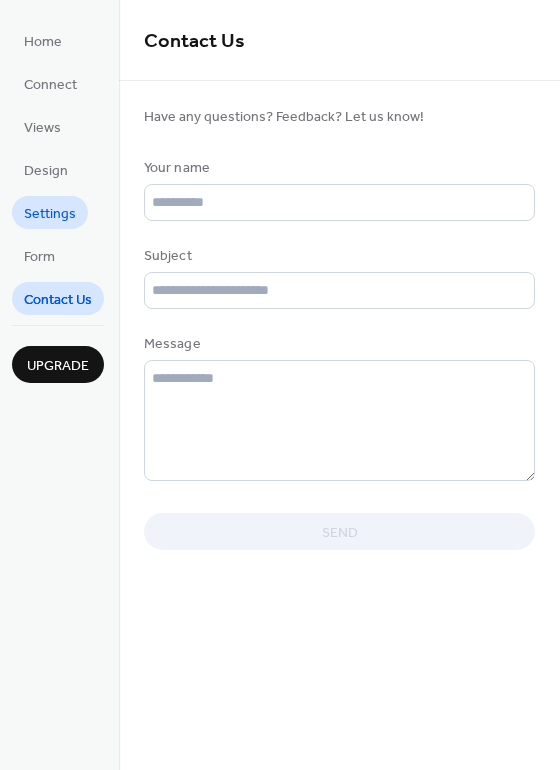 click on "Settings" at bounding box center [50, 214] 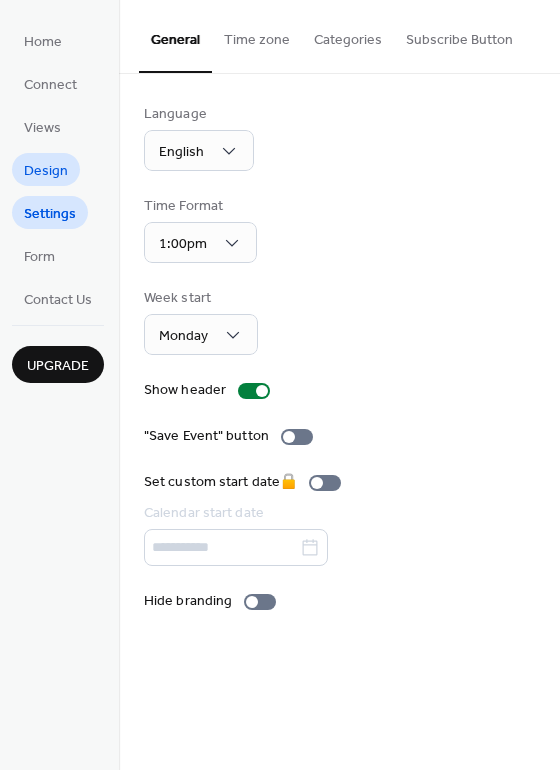 click on "Design" at bounding box center (46, 171) 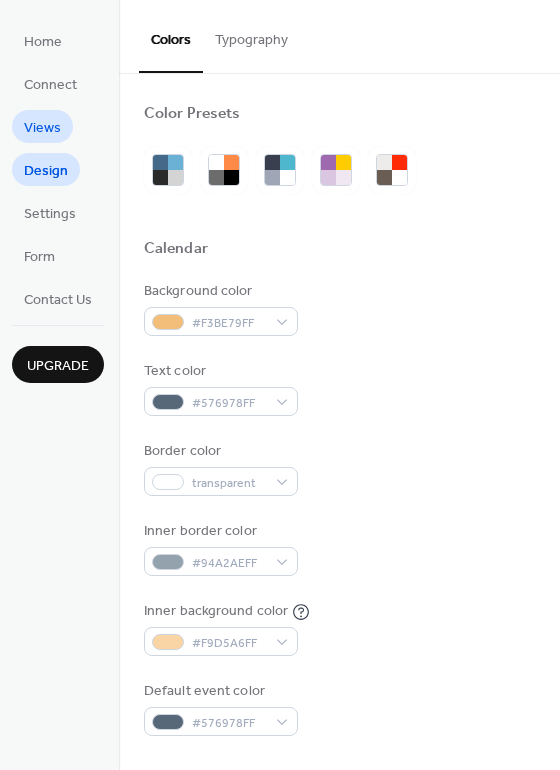 click on "Views" at bounding box center (42, 128) 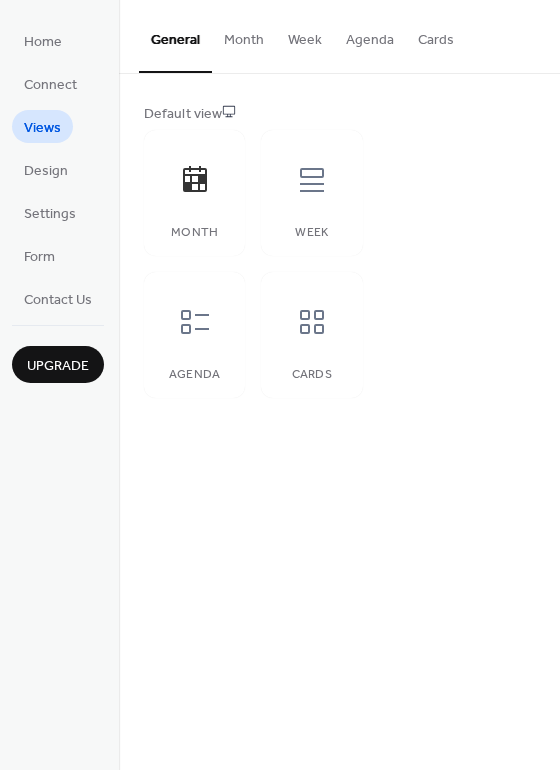 click on "Month" at bounding box center [244, 35] 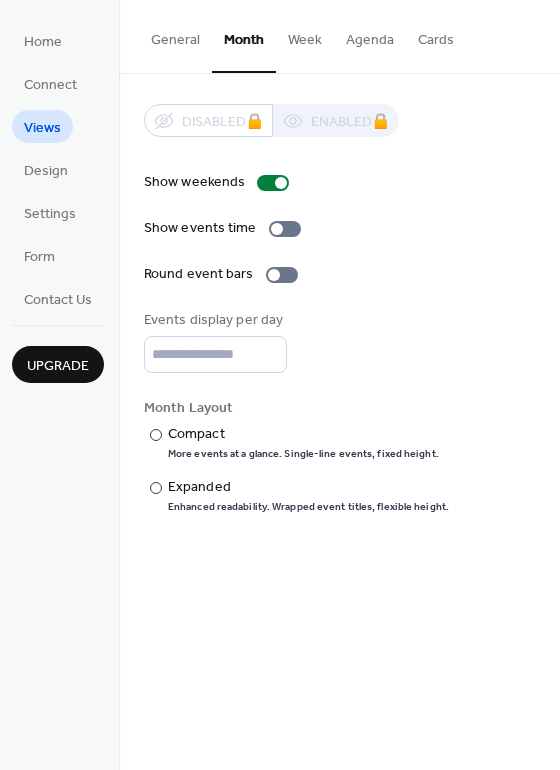 click on "Week" at bounding box center (305, 35) 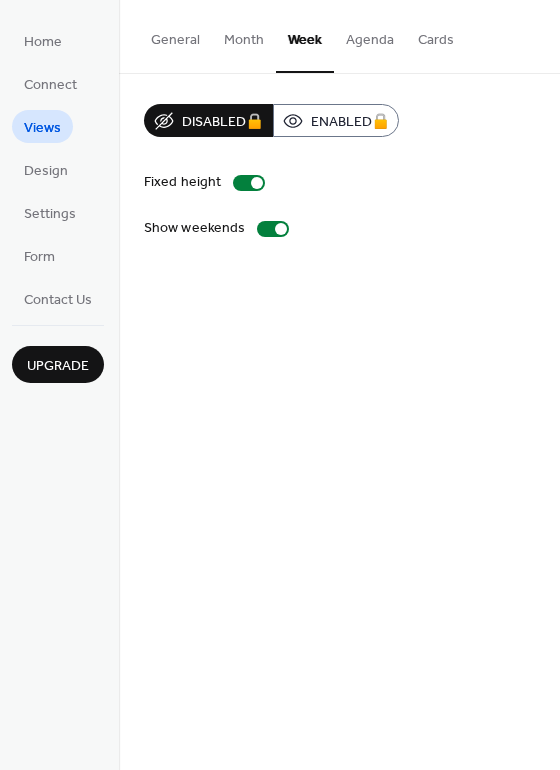 click on "Month" at bounding box center (244, 35) 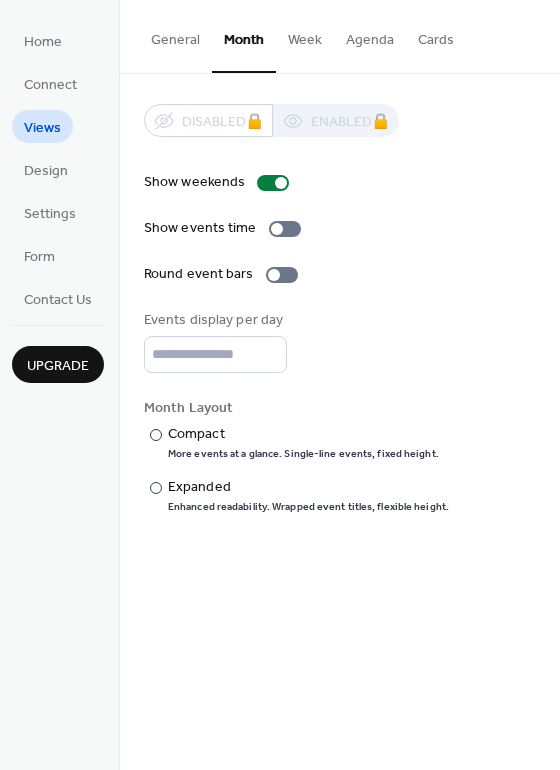click on "Agenda" at bounding box center [370, 35] 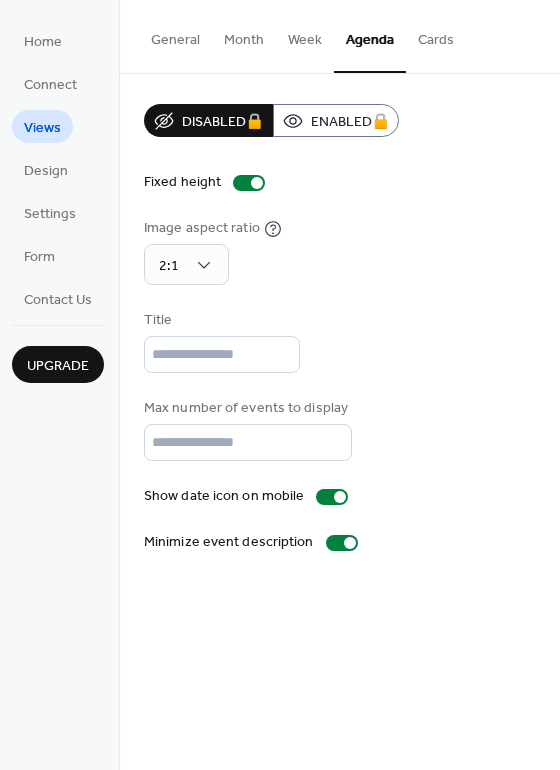 click on "General" at bounding box center [175, 35] 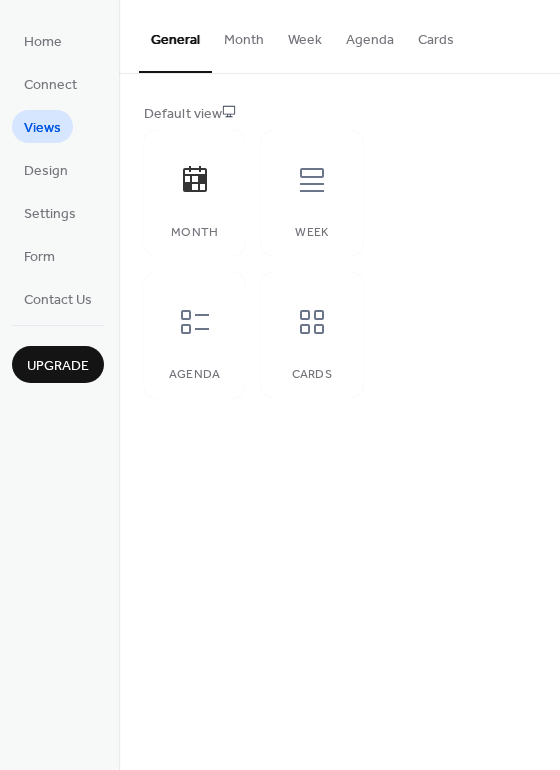 click on "Cards" at bounding box center [436, 35] 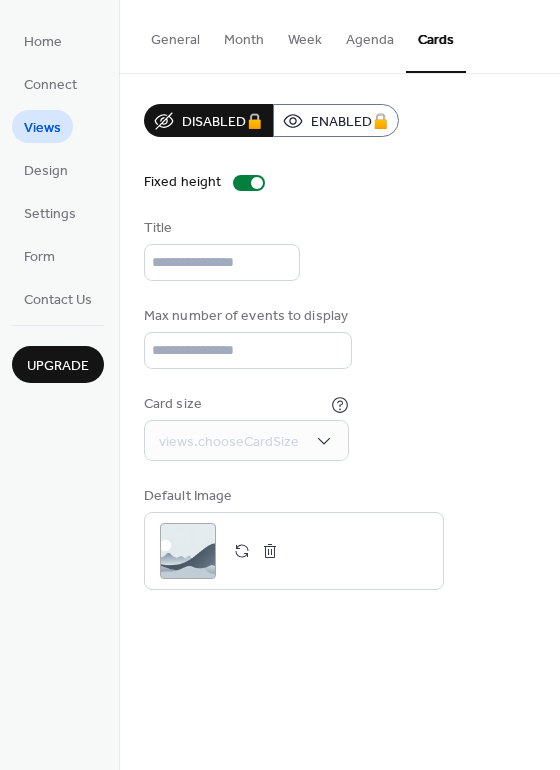 click on "General" at bounding box center (175, 35) 